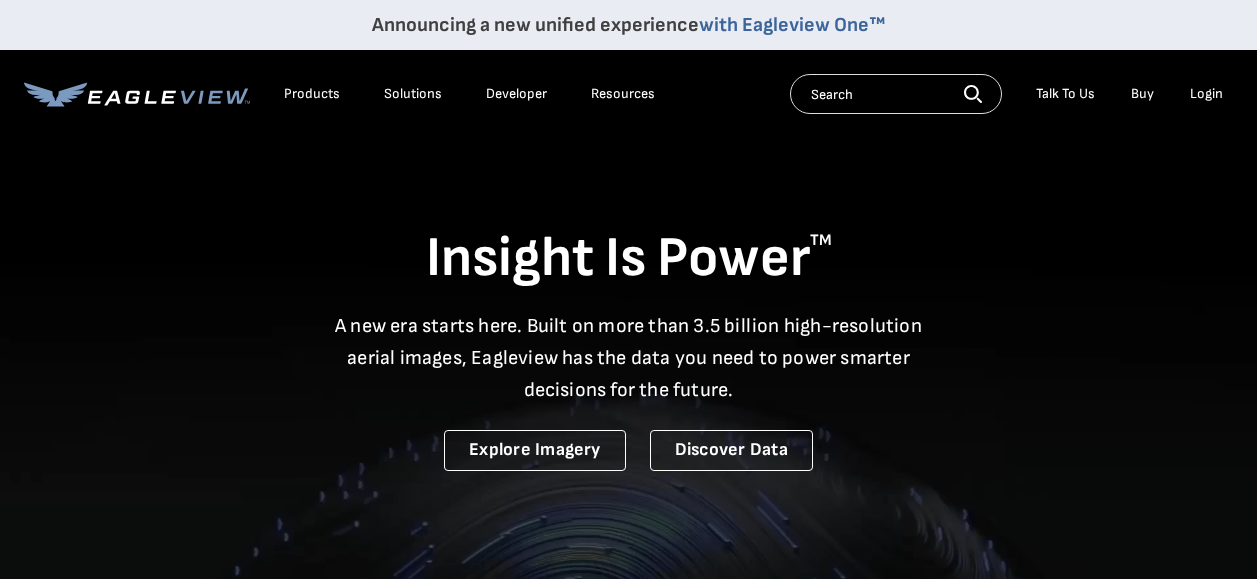 scroll, scrollTop: 0, scrollLeft: 0, axis: both 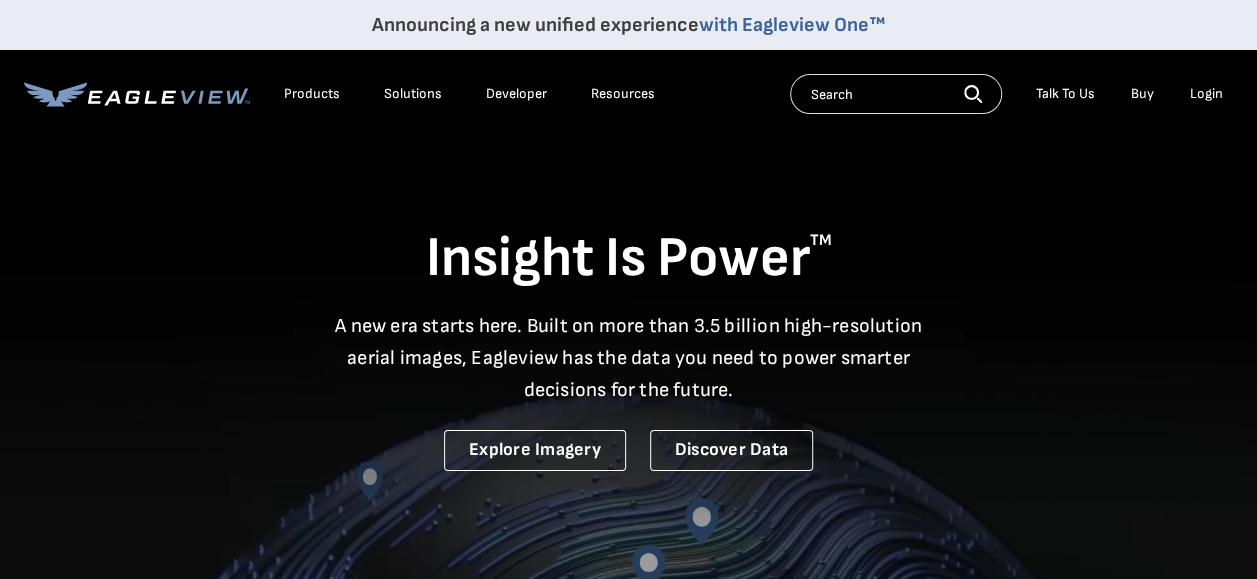 click on "Login" at bounding box center [1206, 94] 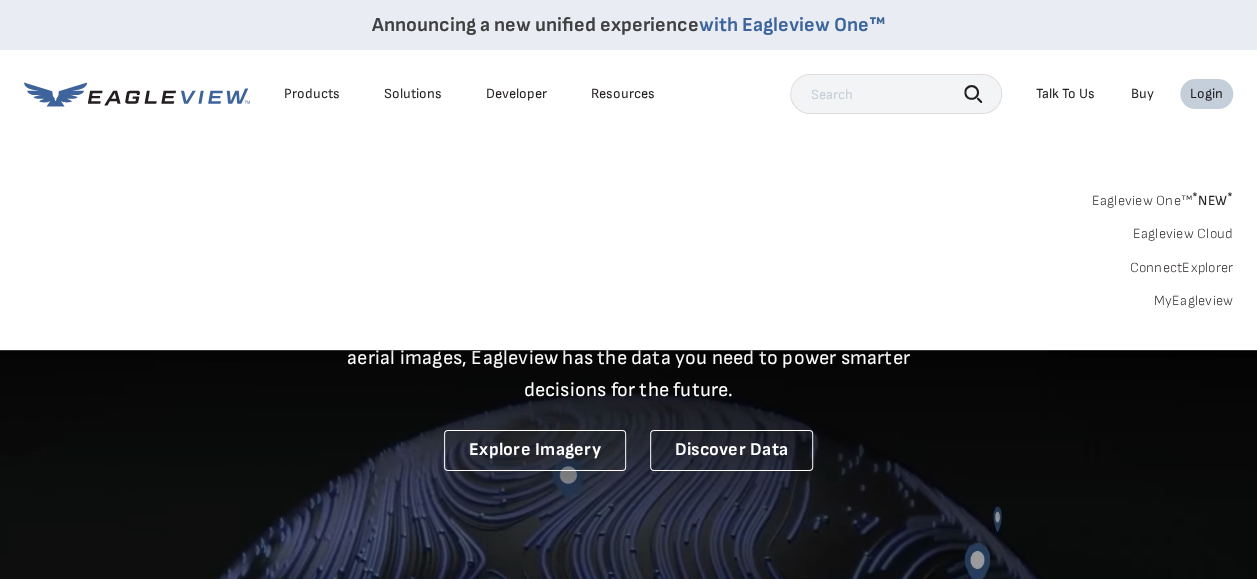 click on "MyEagleview" at bounding box center (1193, 301) 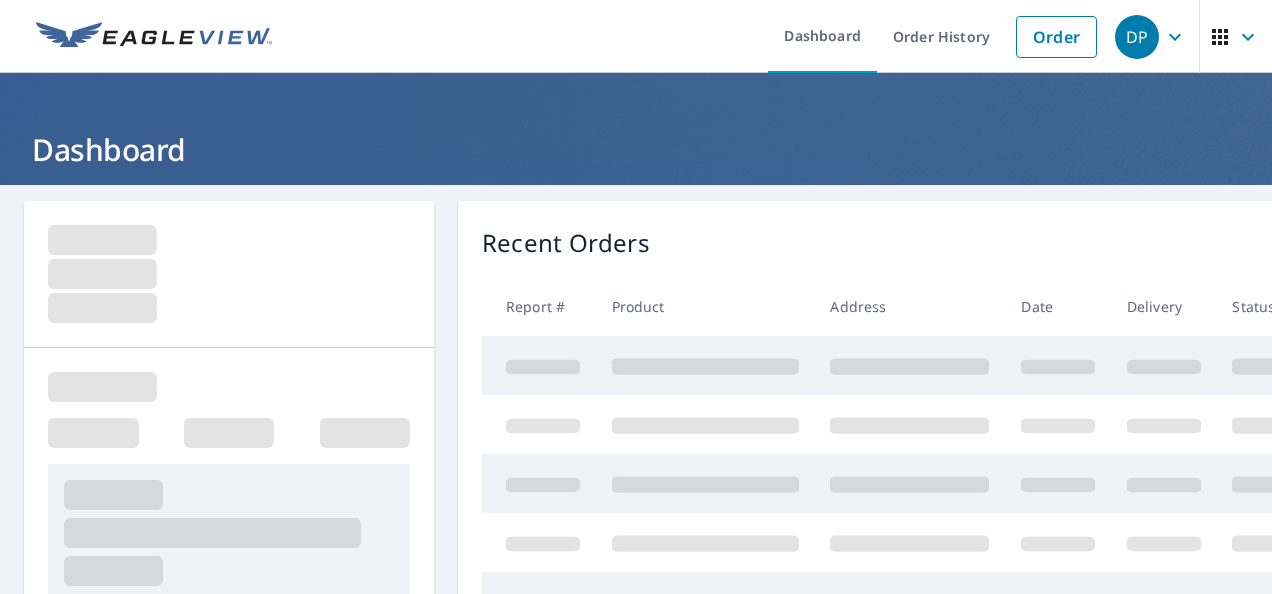 scroll, scrollTop: 0, scrollLeft: 0, axis: both 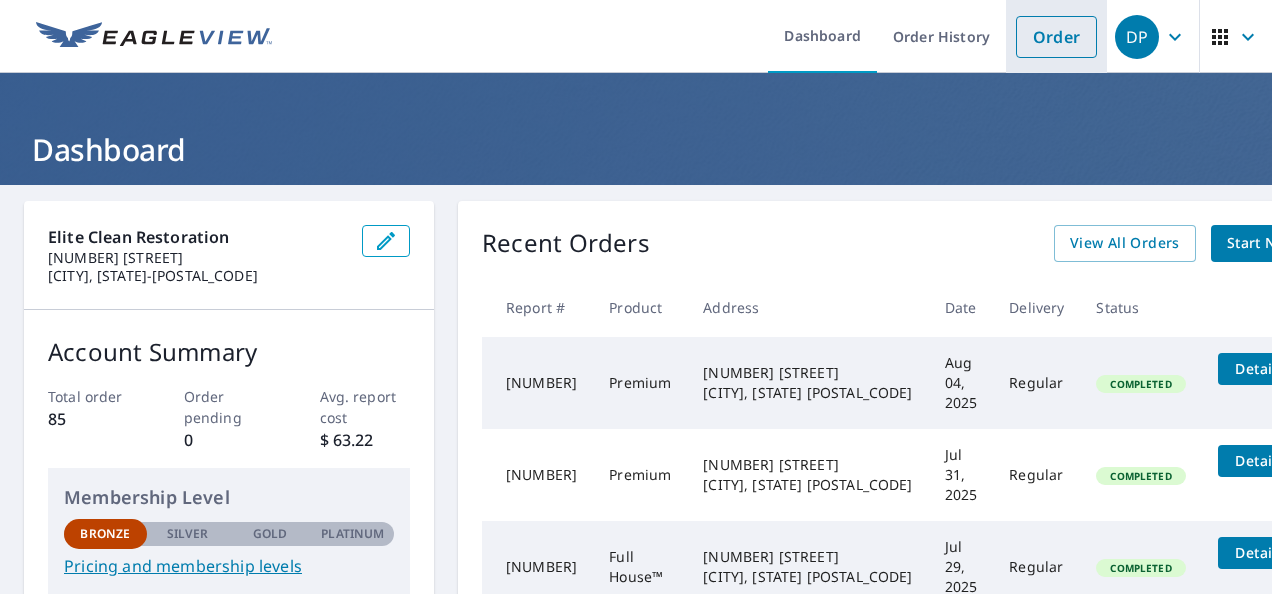 click on "Order" at bounding box center (1056, 37) 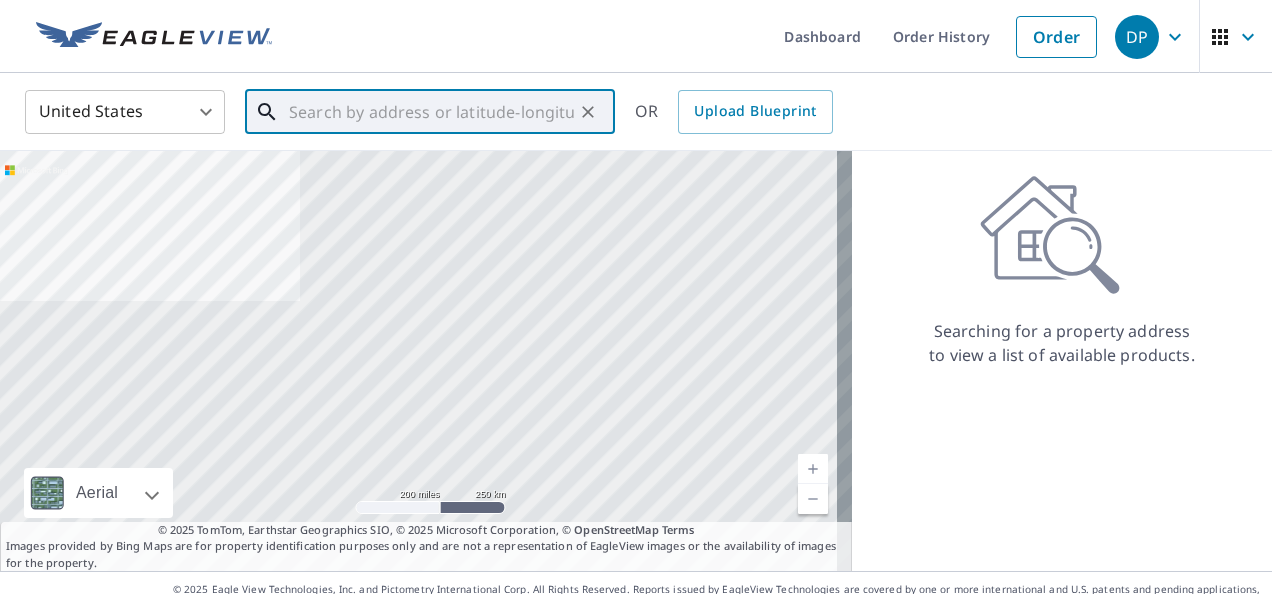click at bounding box center [431, 112] 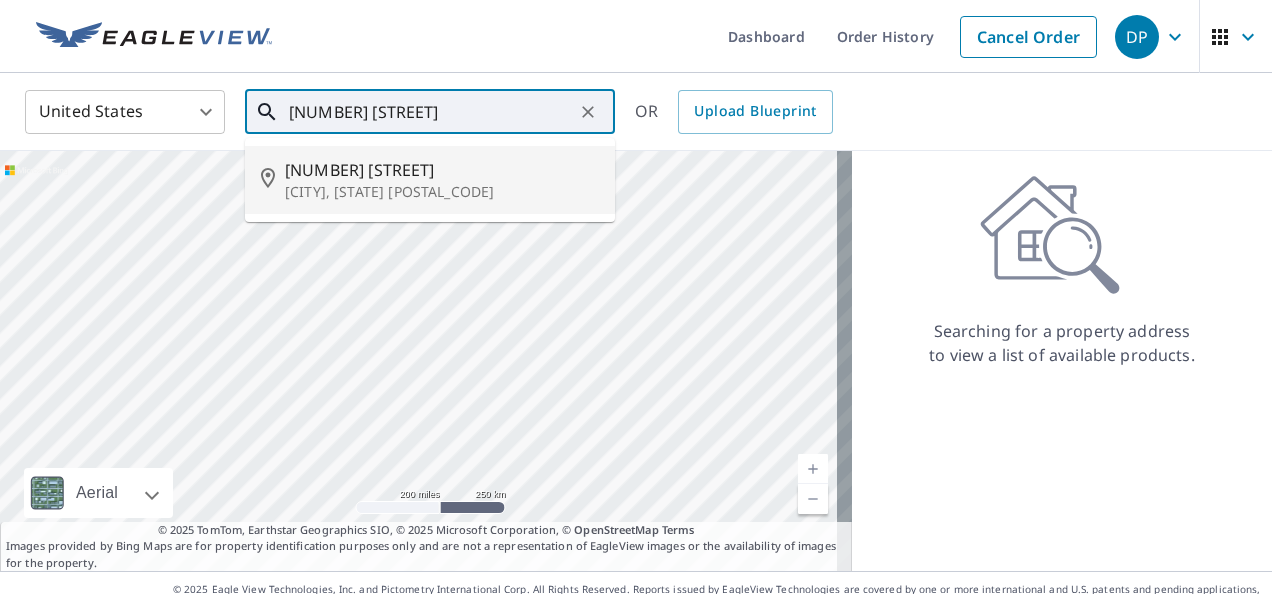 click on "[NUMBER] [STREET] [CITY], [STATE] [POSTAL_CODE]" at bounding box center [430, 180] 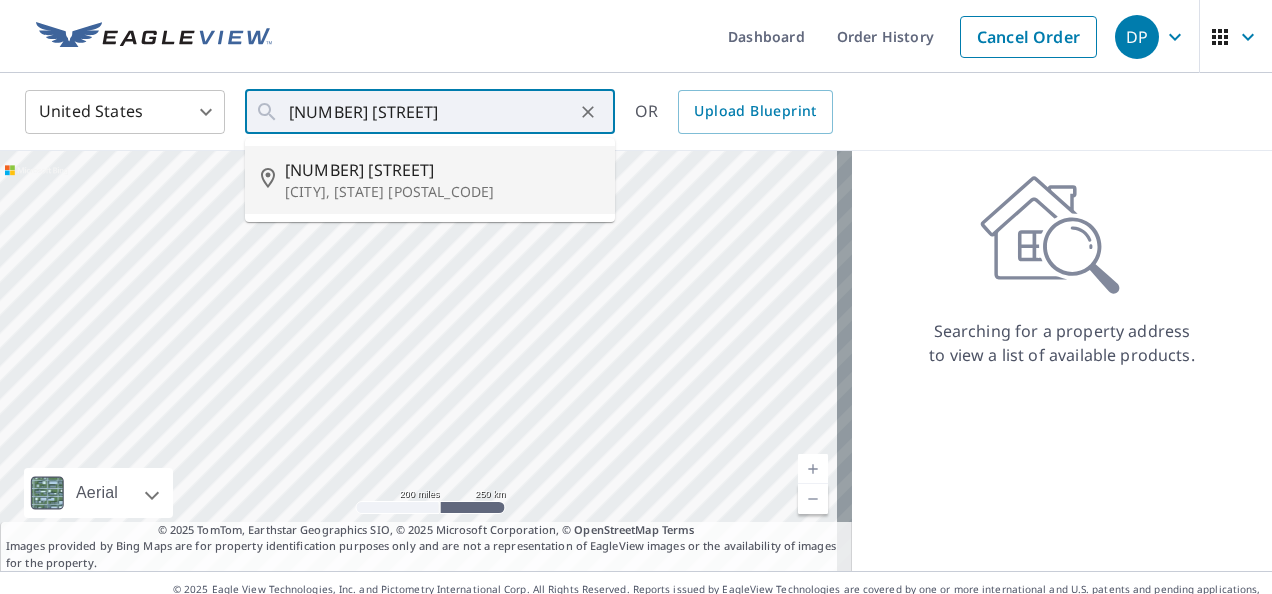 type on "[NUMBER] [STREET] [CITY], [STATE] [POSTAL_CODE]" 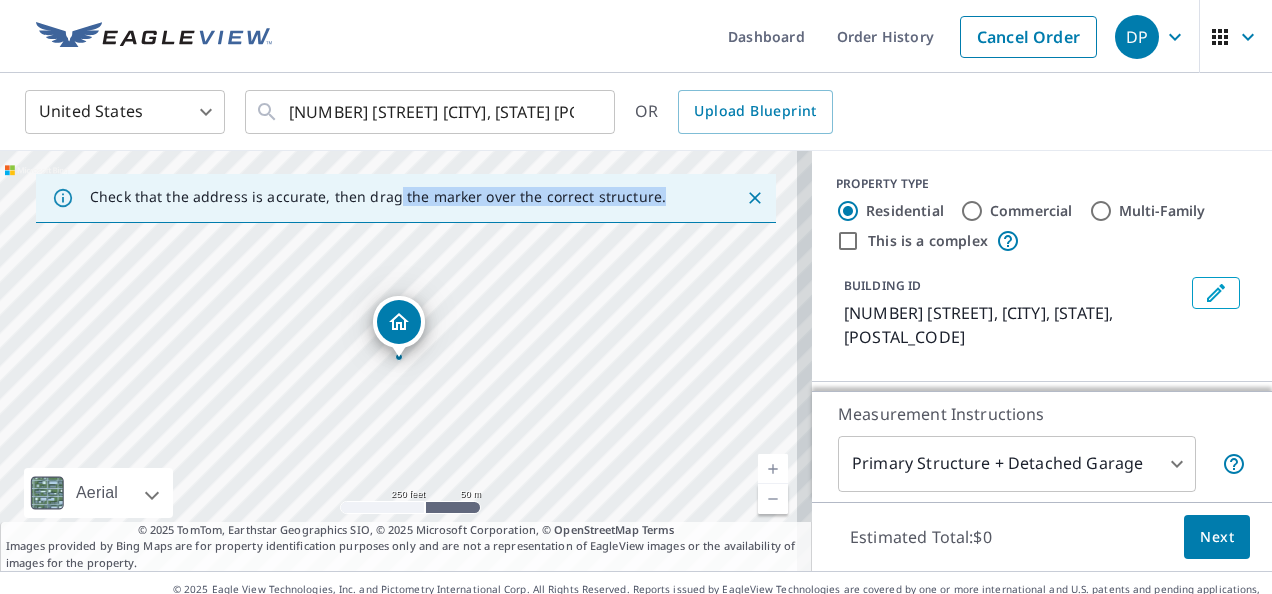 drag, startPoint x: 393, startPoint y: 183, endPoint x: 731, endPoint y: 420, distance: 412.8111 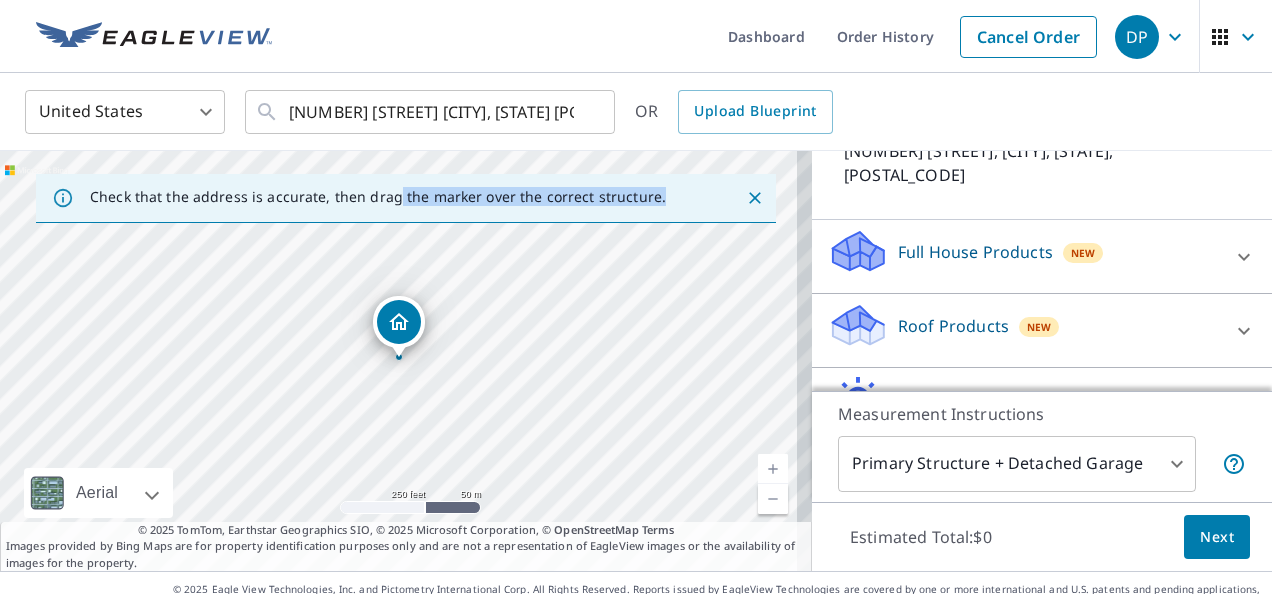 scroll, scrollTop: 171, scrollLeft: 0, axis: vertical 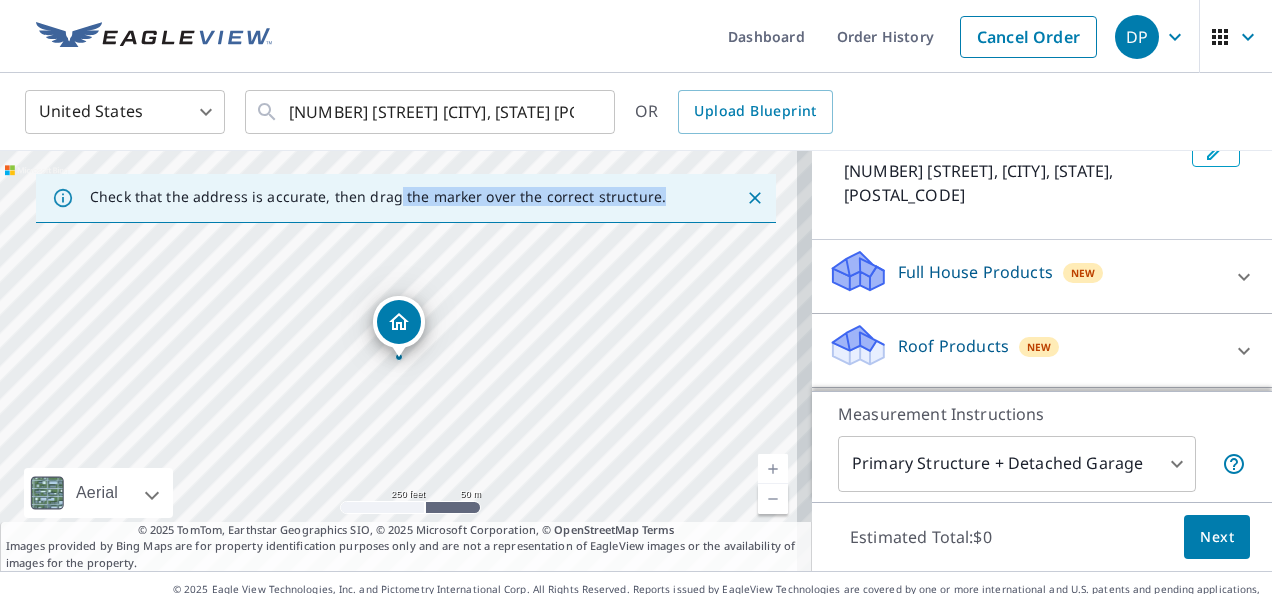 click 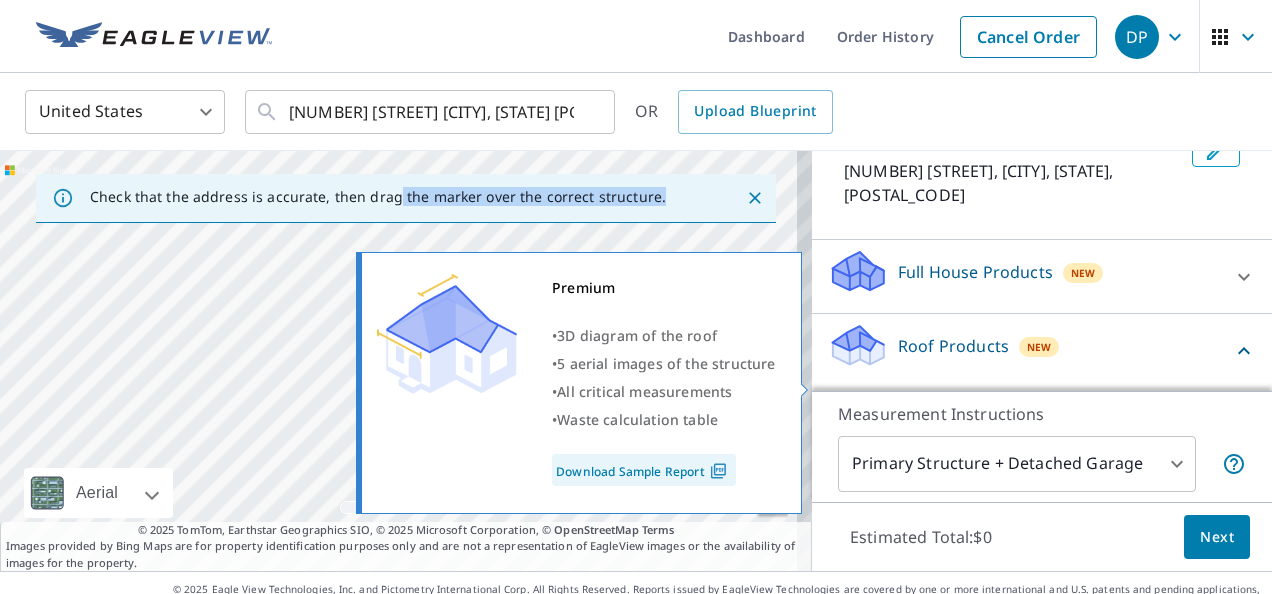 click on "Premium $32.75 - $87" at bounding box center (843, 408) 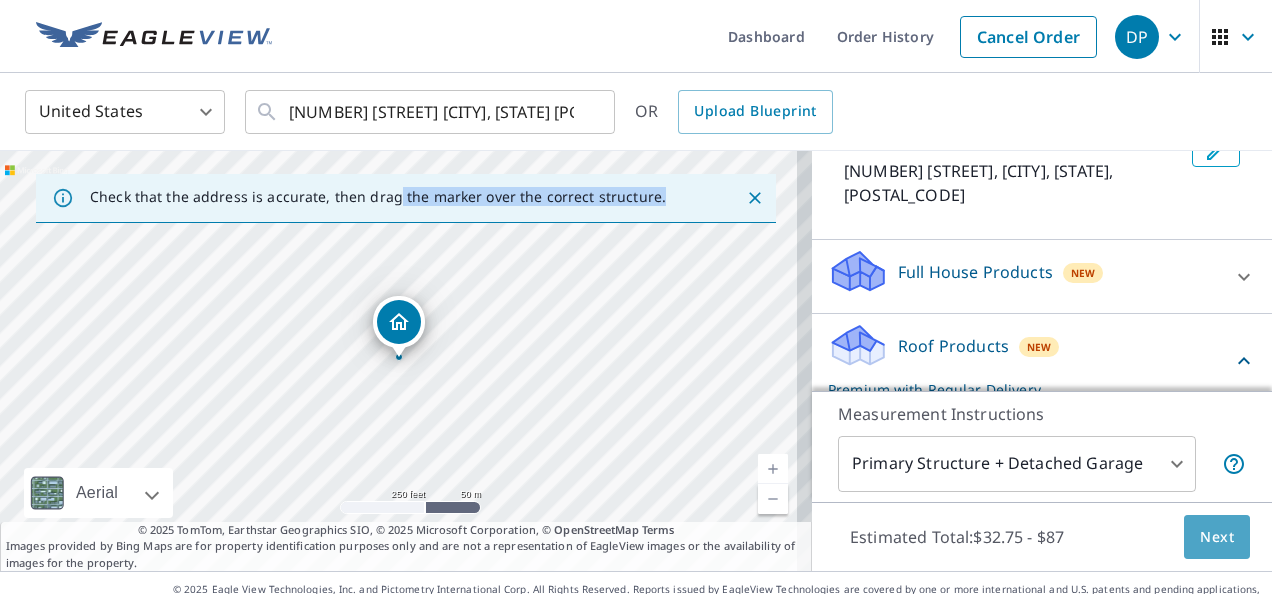 click on "Next" at bounding box center [1217, 537] 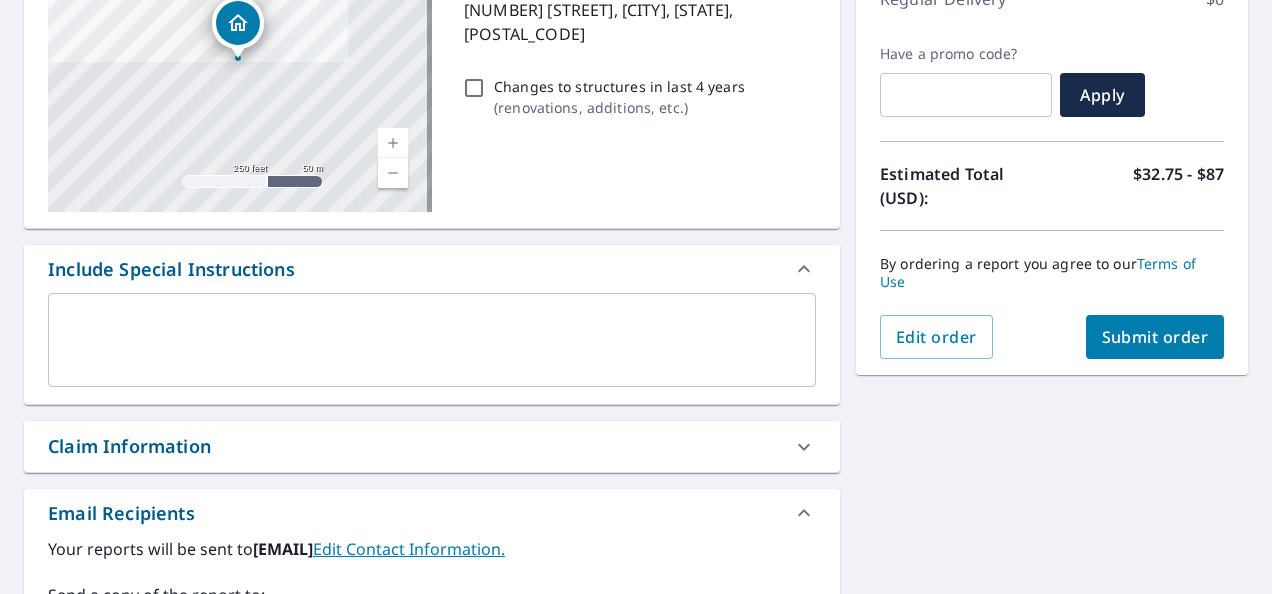 scroll, scrollTop: 311, scrollLeft: 0, axis: vertical 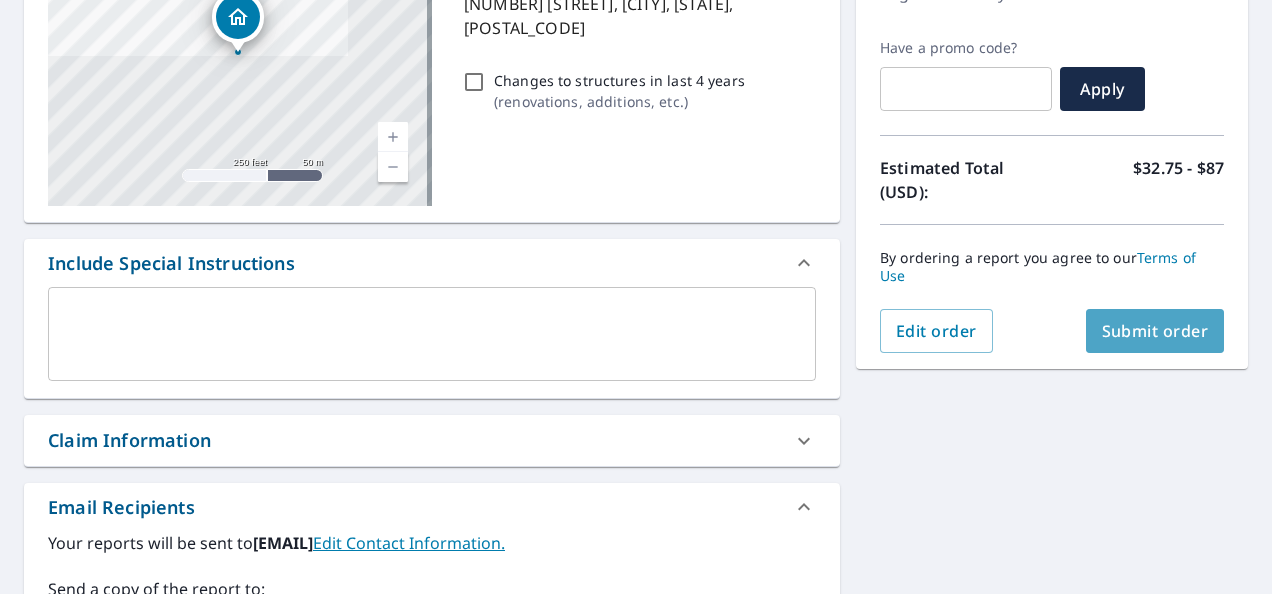 click on "Submit order" at bounding box center (1155, 331) 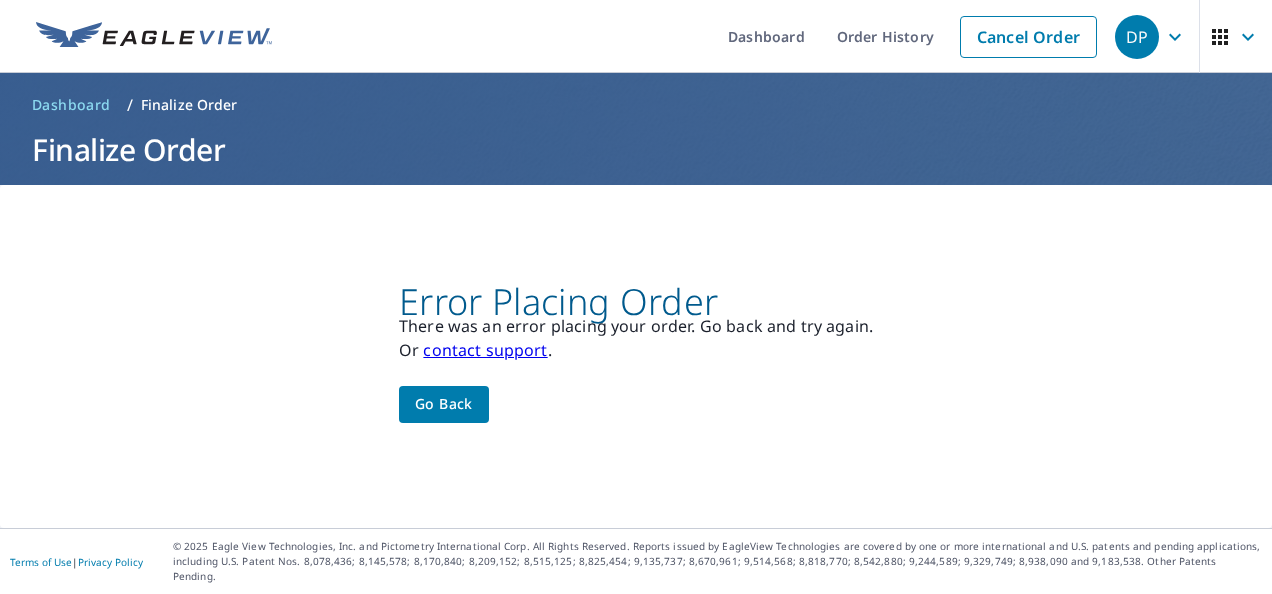 scroll, scrollTop: 0, scrollLeft: 0, axis: both 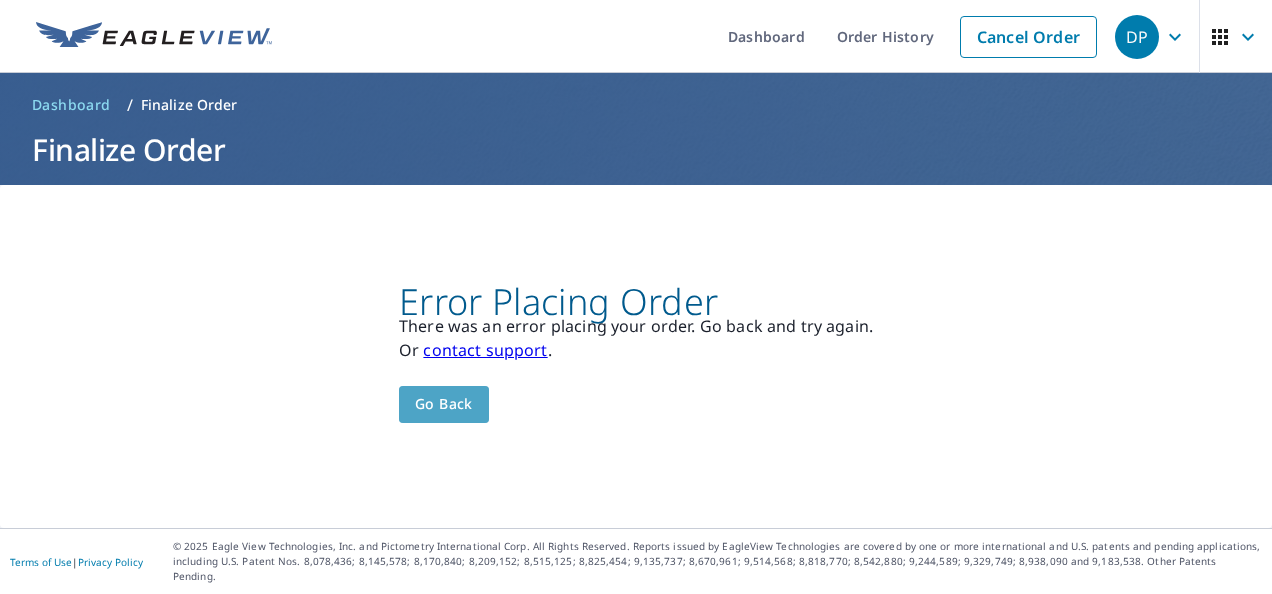 click on "Go back" at bounding box center (444, 404) 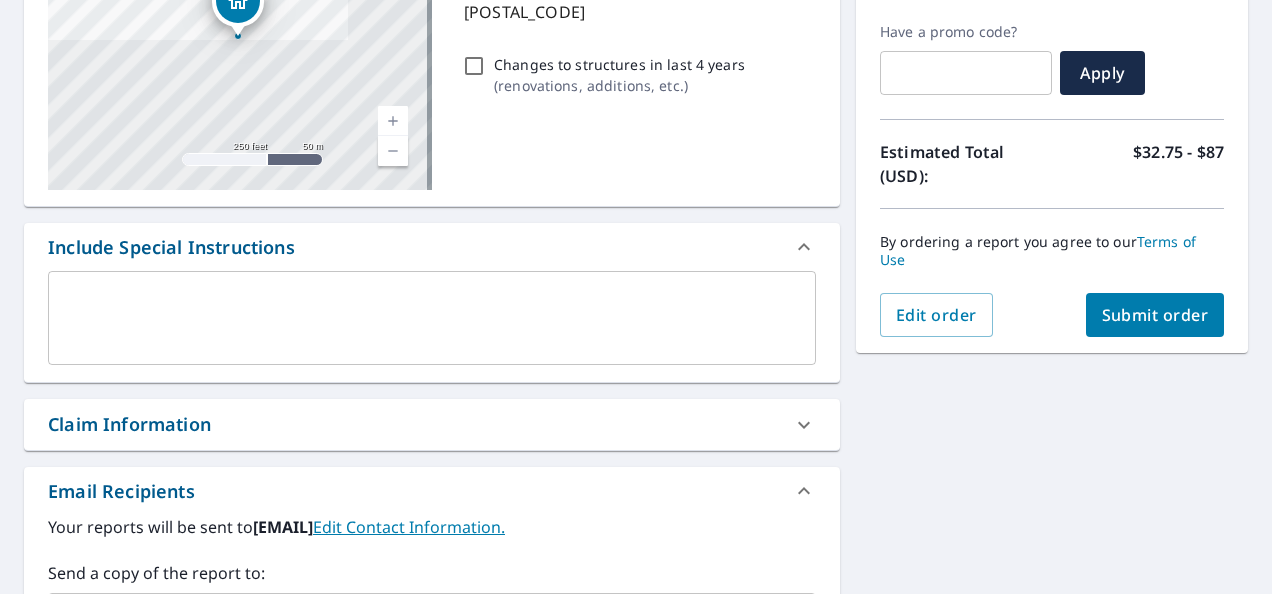 scroll, scrollTop: 420, scrollLeft: 0, axis: vertical 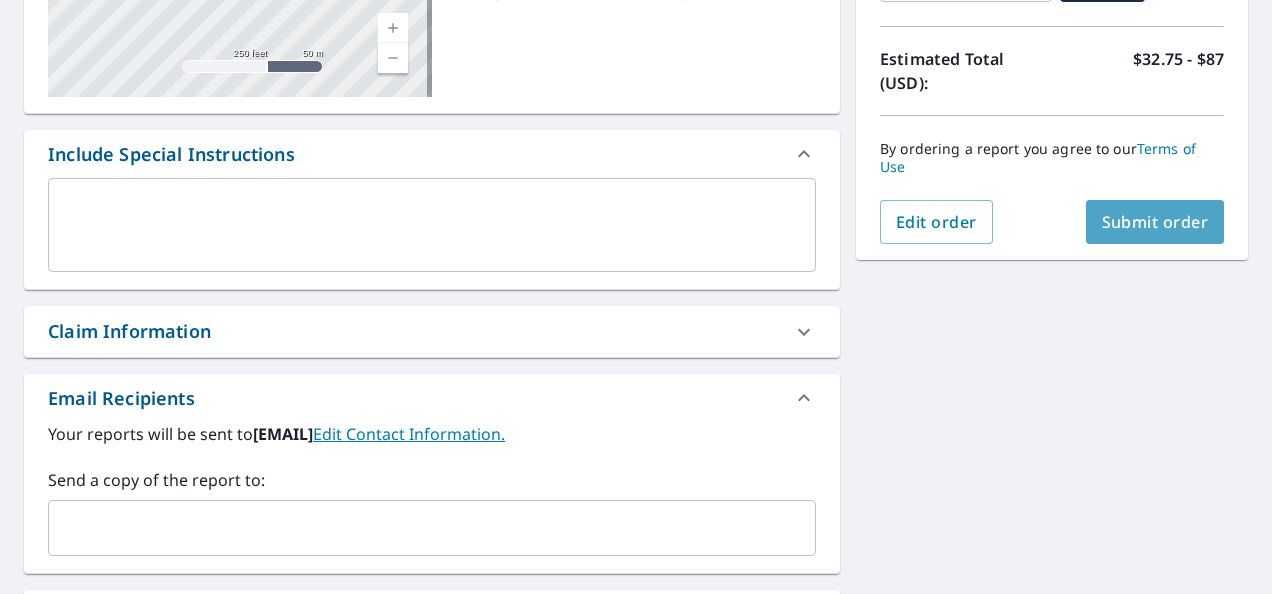 click on "Submit order" at bounding box center (1155, 222) 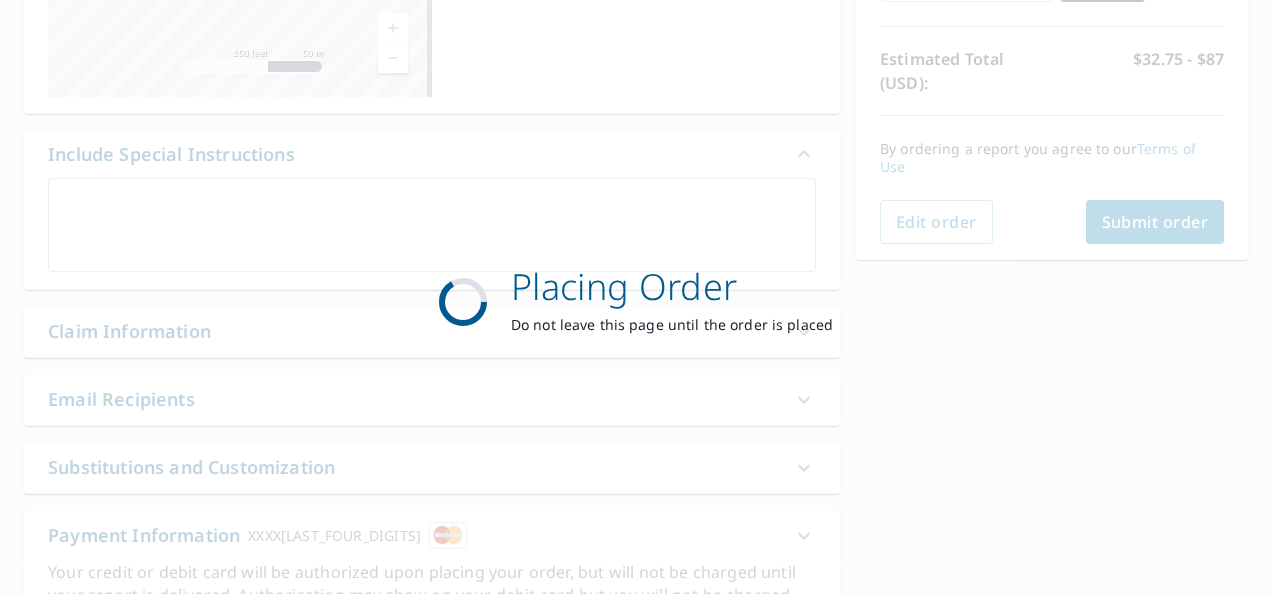 click on "Placing Order Do not leave this page until the order is placed" at bounding box center [636, 297] 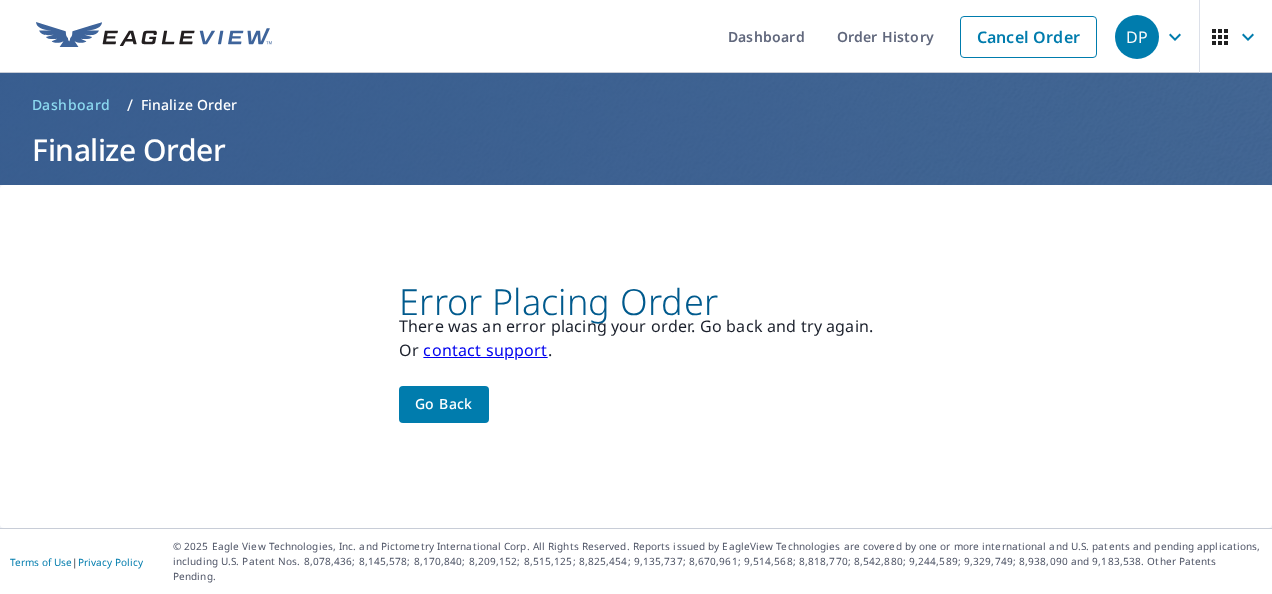scroll, scrollTop: 0, scrollLeft: 0, axis: both 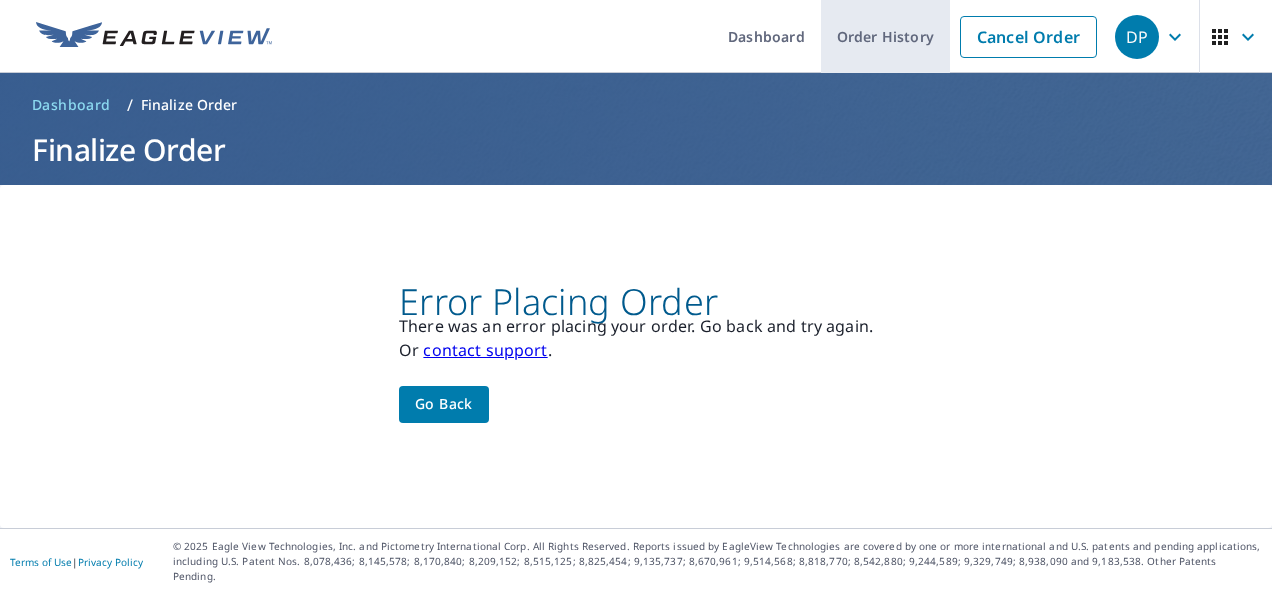 click on "Order History" at bounding box center [885, 36] 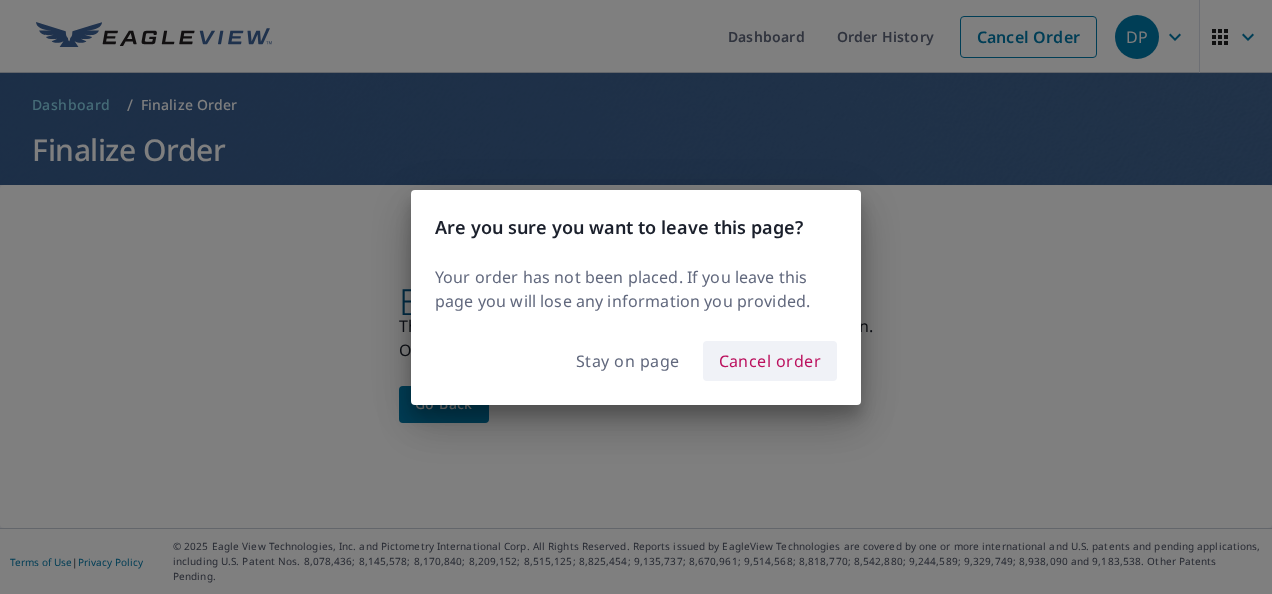 click on "Cancel order" at bounding box center (770, 361) 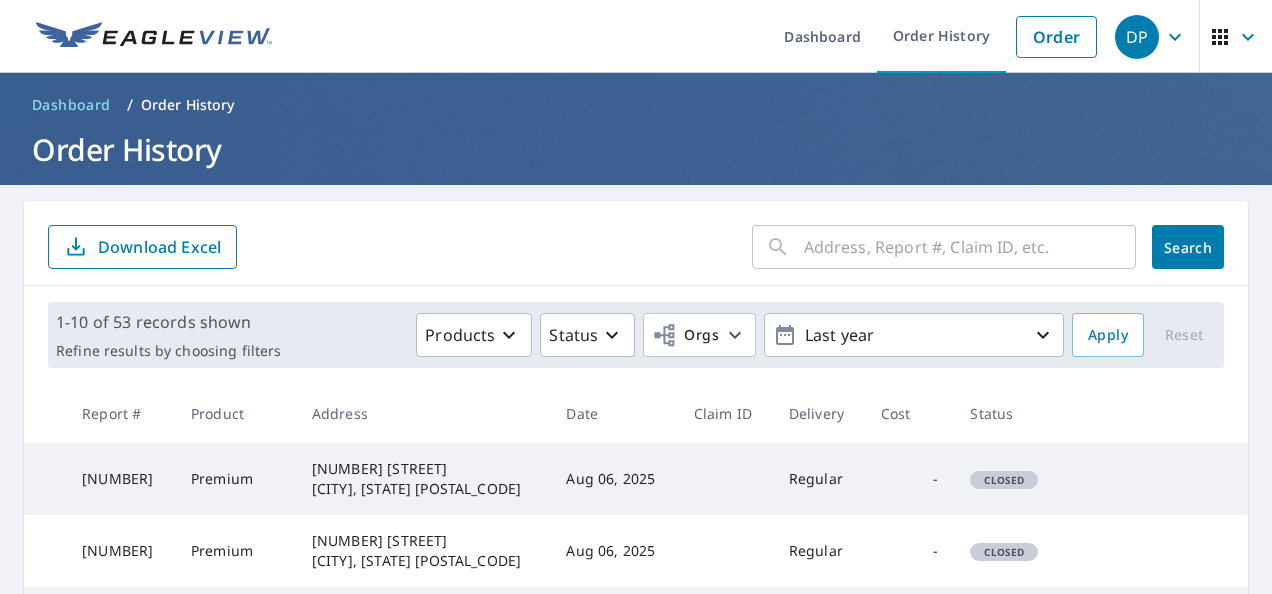 drag, startPoint x: 790, startPoint y: 237, endPoint x: 720, endPoint y: 238, distance: 70.00714 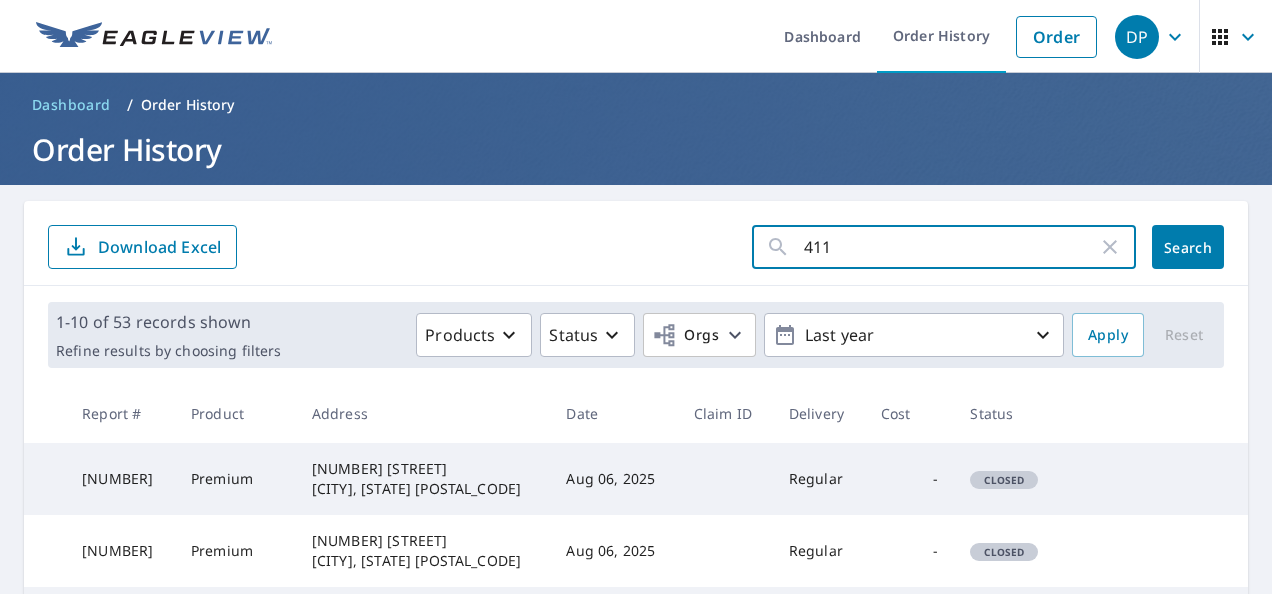 click on "[NUMBER]" at bounding box center (120, 479) 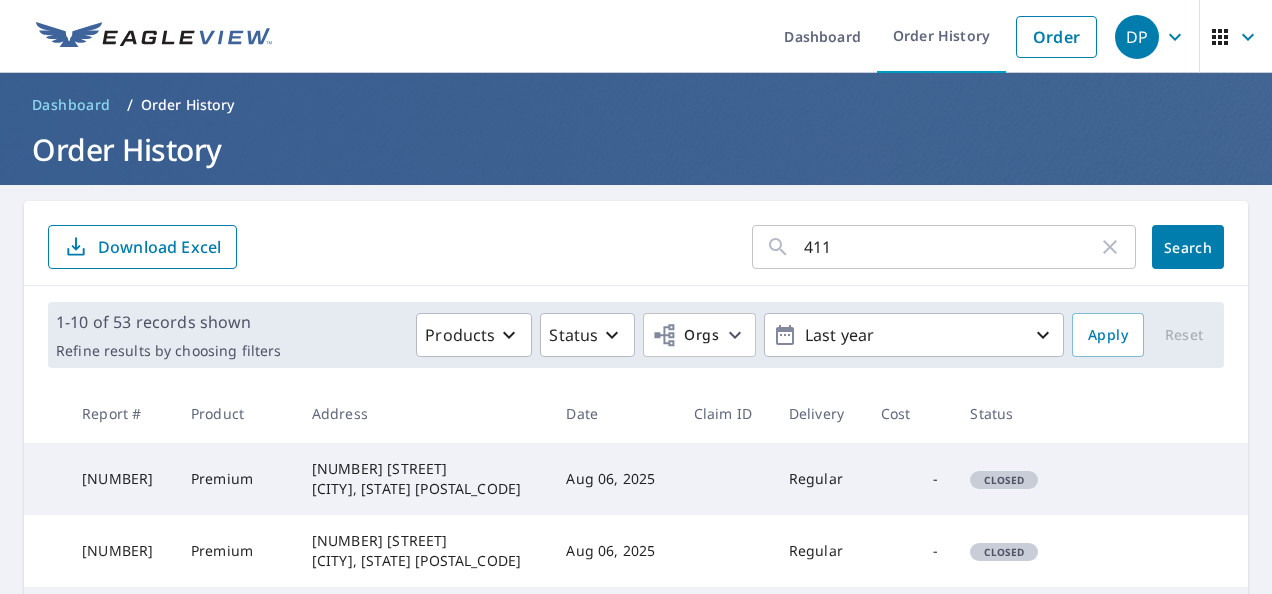 click on "[NUMBER]" at bounding box center (120, 479) 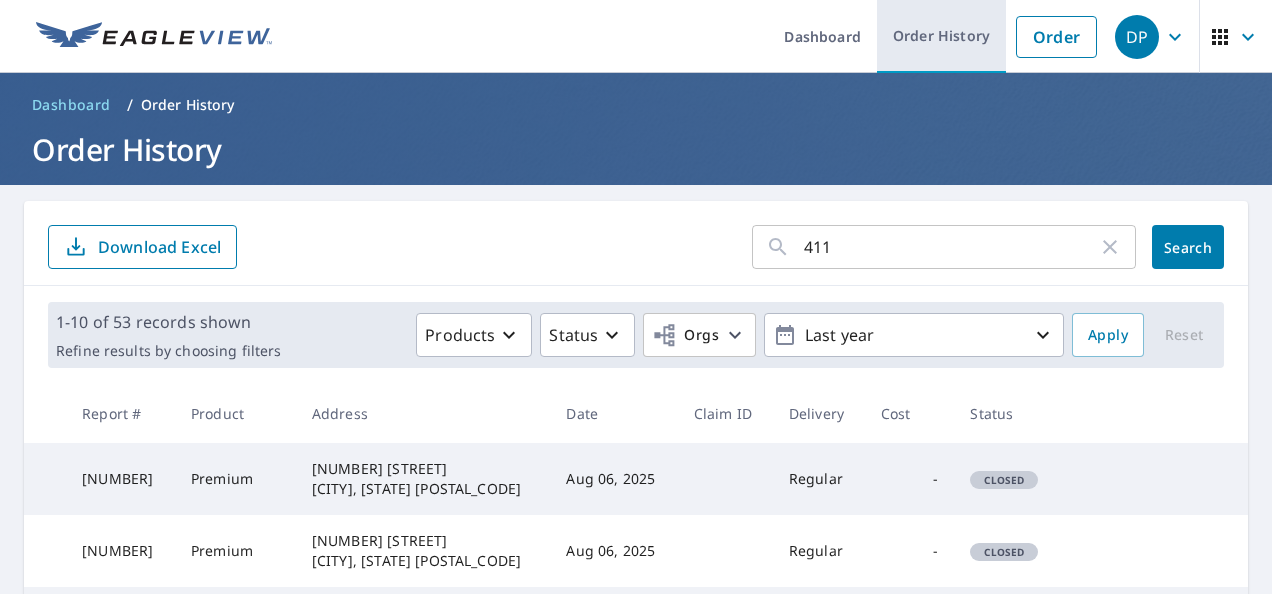 click on "Order History" at bounding box center (941, 36) 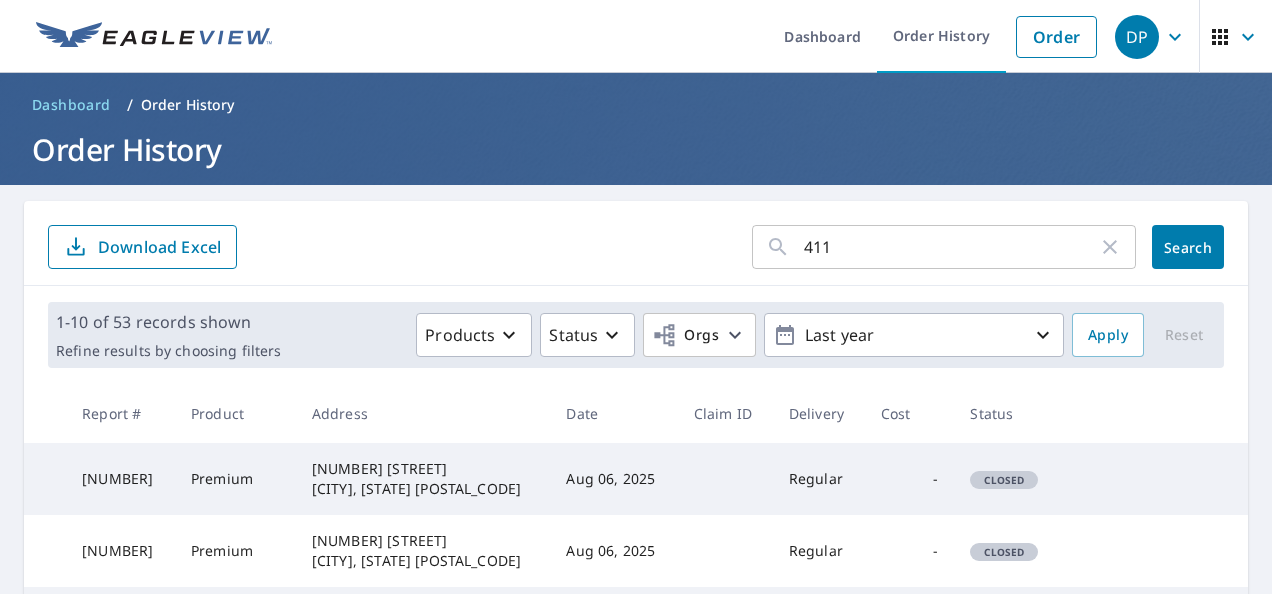 click on "411" at bounding box center (951, 247) 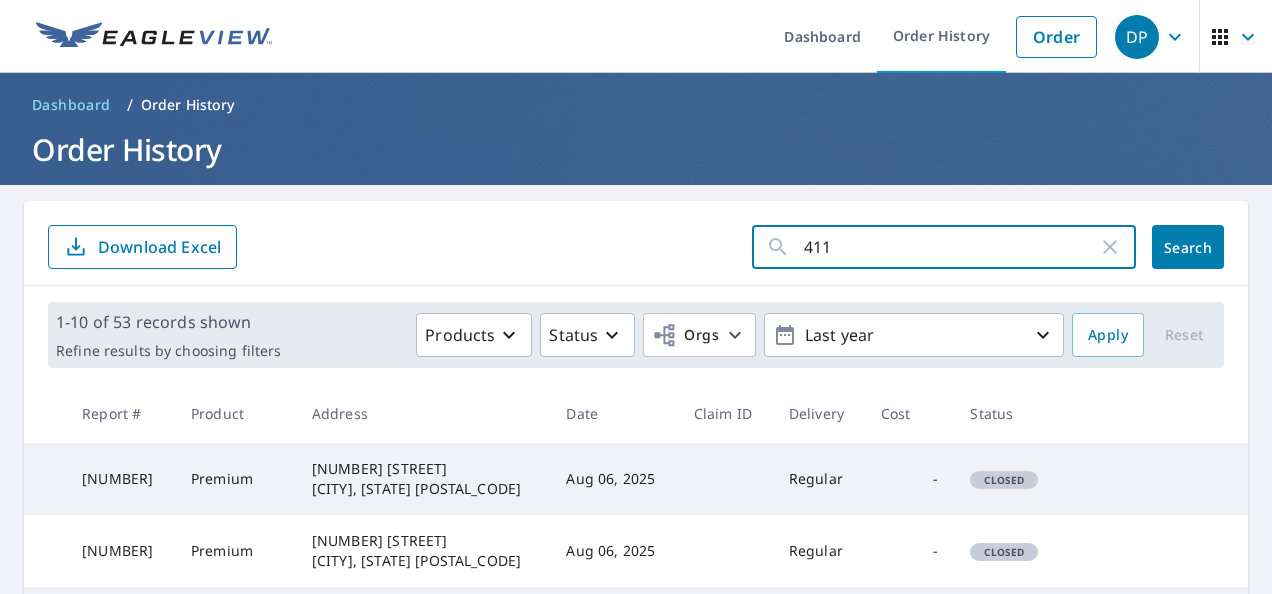 click on "411" at bounding box center (951, 247) 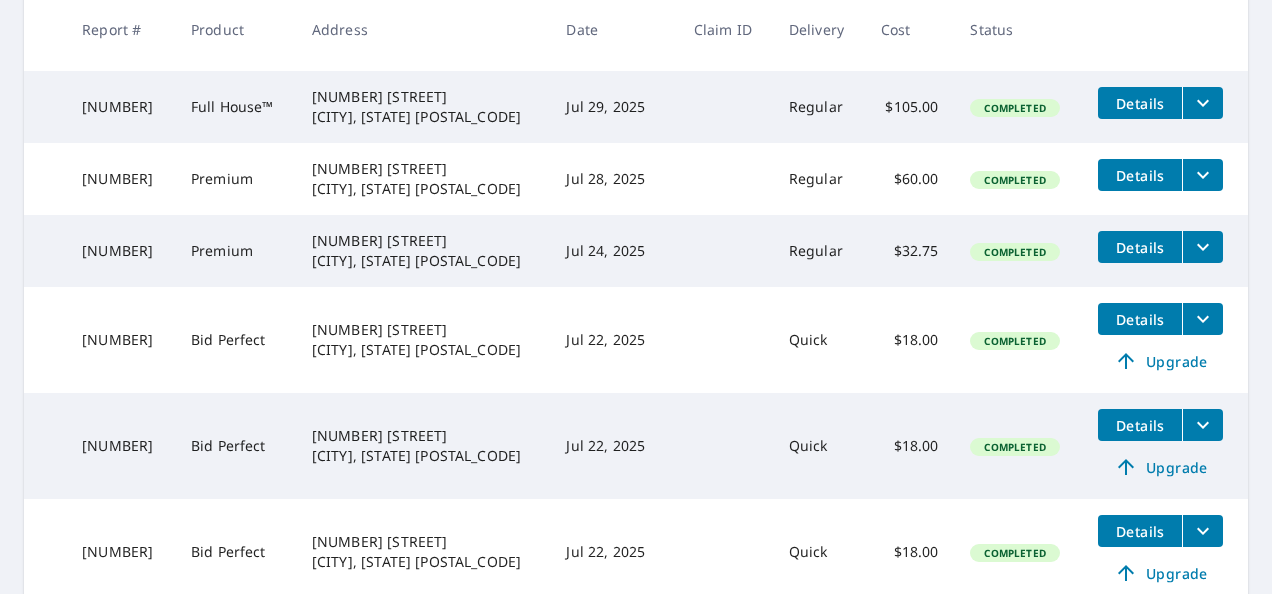 scroll, scrollTop: 0, scrollLeft: 0, axis: both 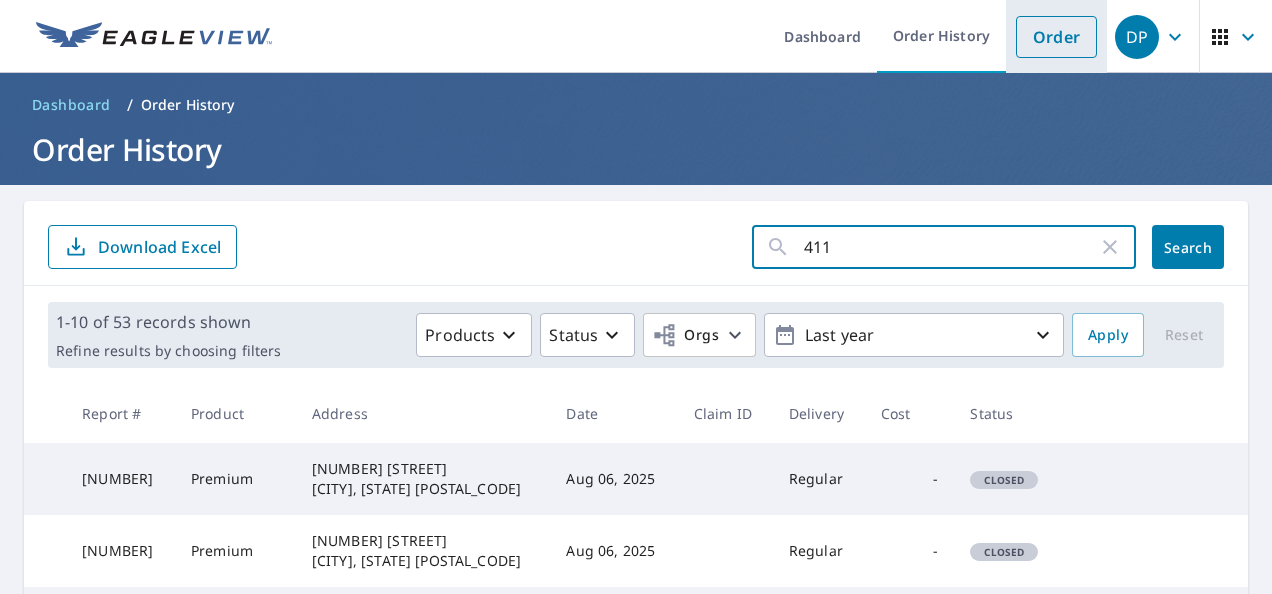 type on "411" 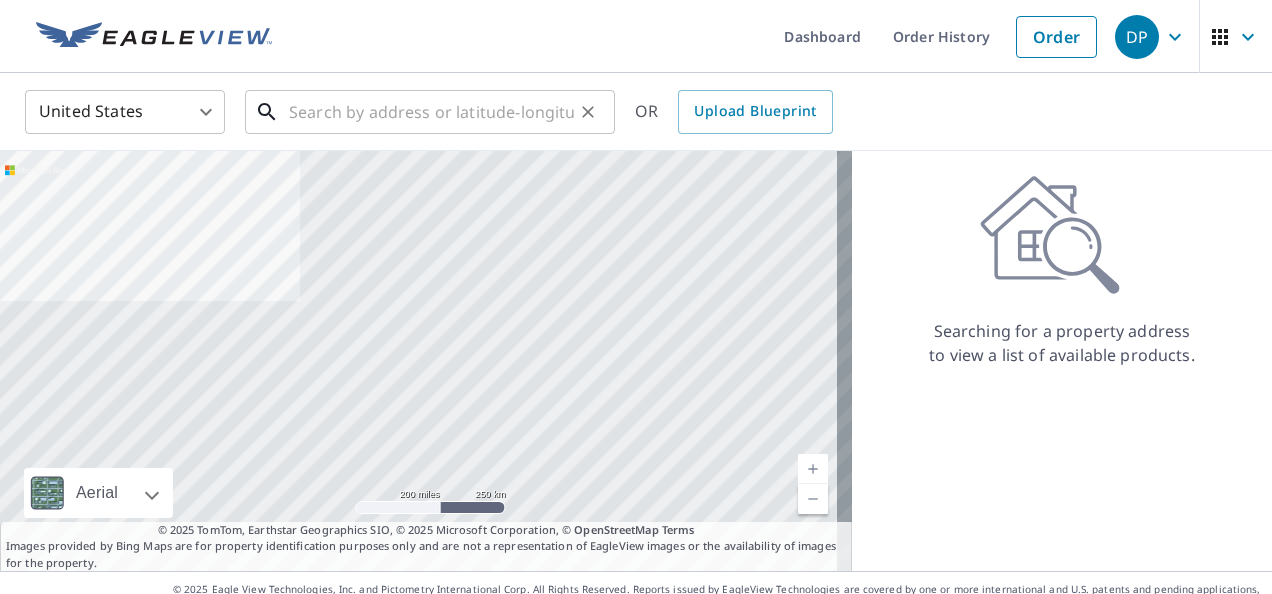 click at bounding box center (431, 112) 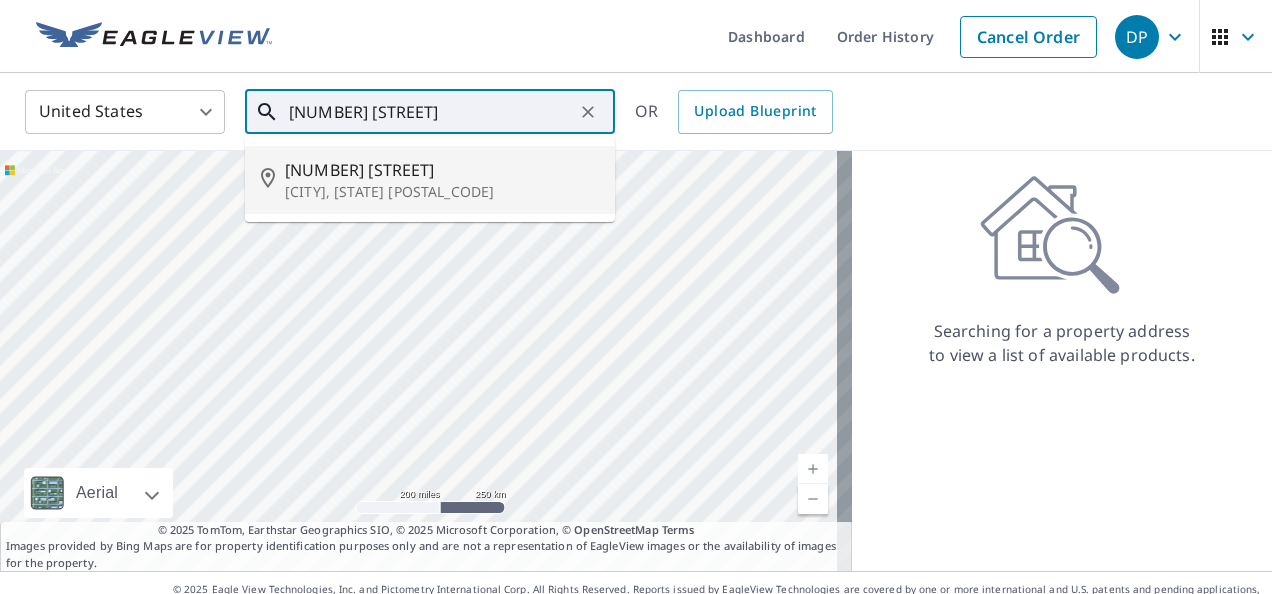 click on "[NUMBER] [STREET] [CITY], [STATE] [POSTAL_CODE]" at bounding box center [430, 180] 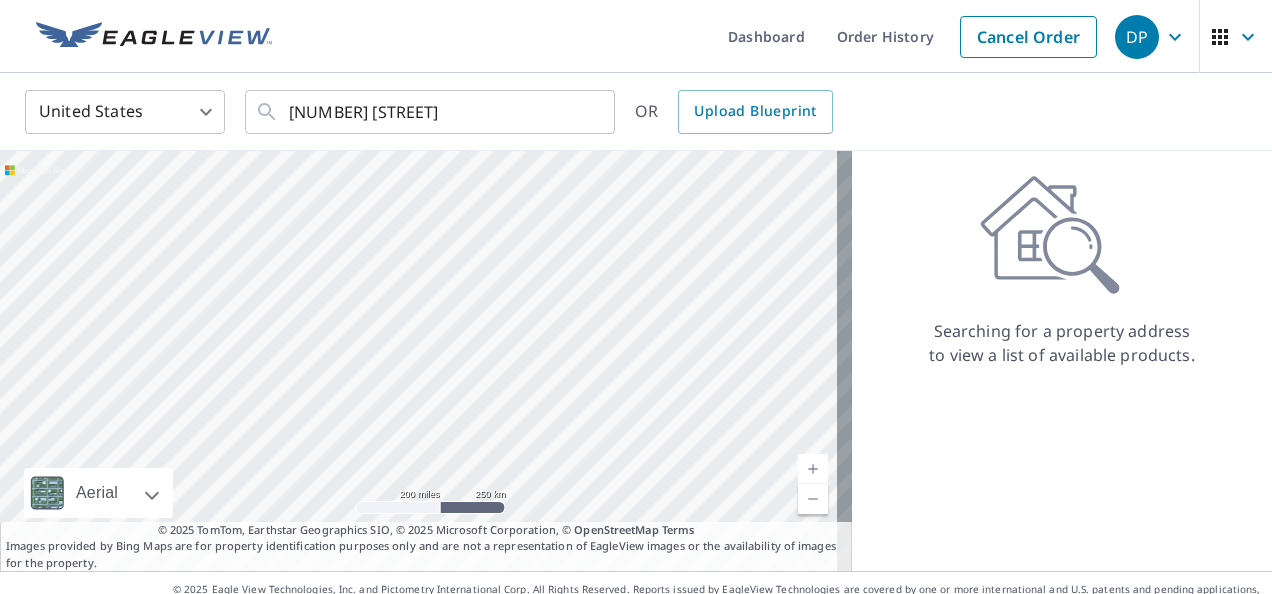 type on "[NUMBER] [STREET] [CITY], [STATE] [POSTAL_CODE]" 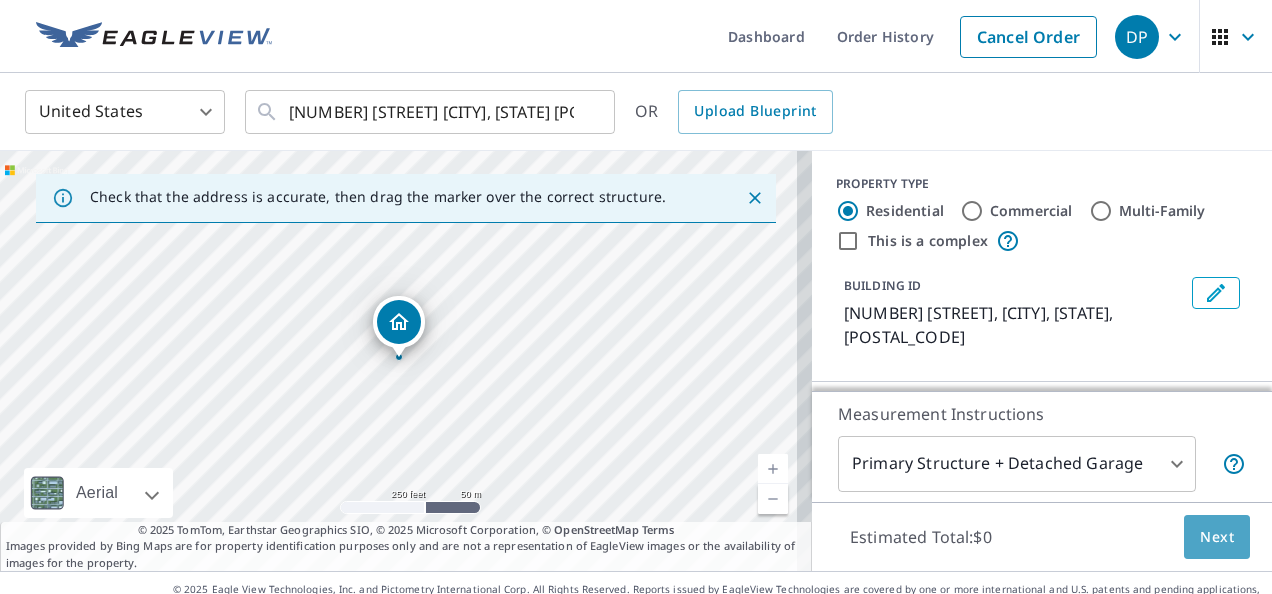 click on "Next" at bounding box center [1217, 537] 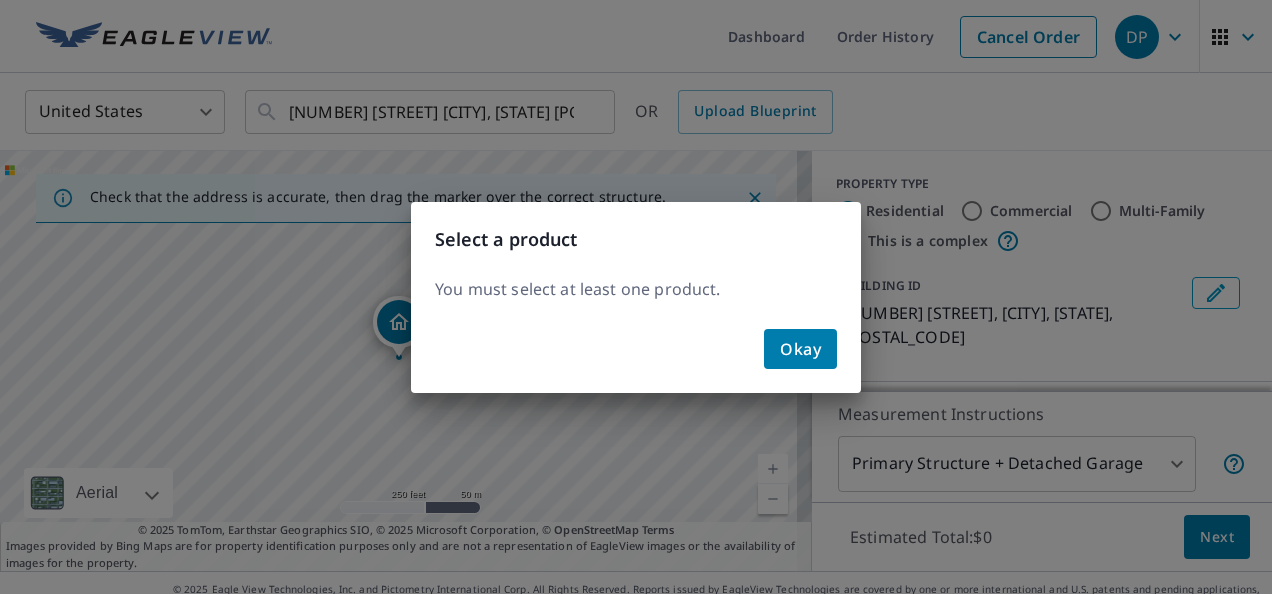 click on "Okay" 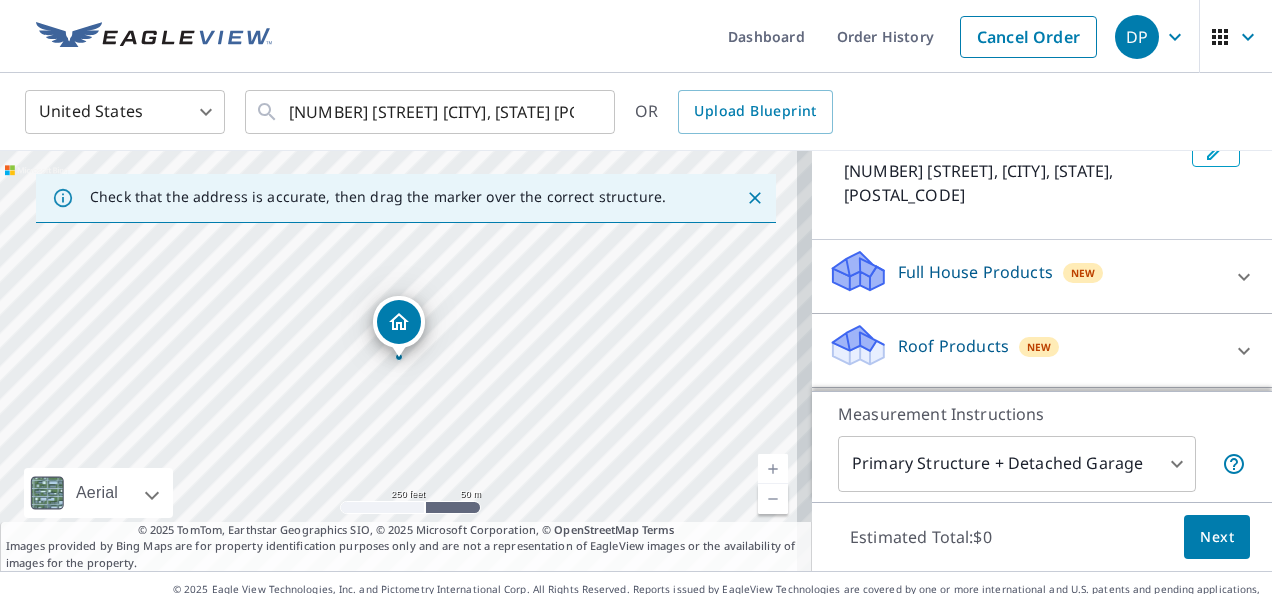 scroll, scrollTop: 160, scrollLeft: 0, axis: vertical 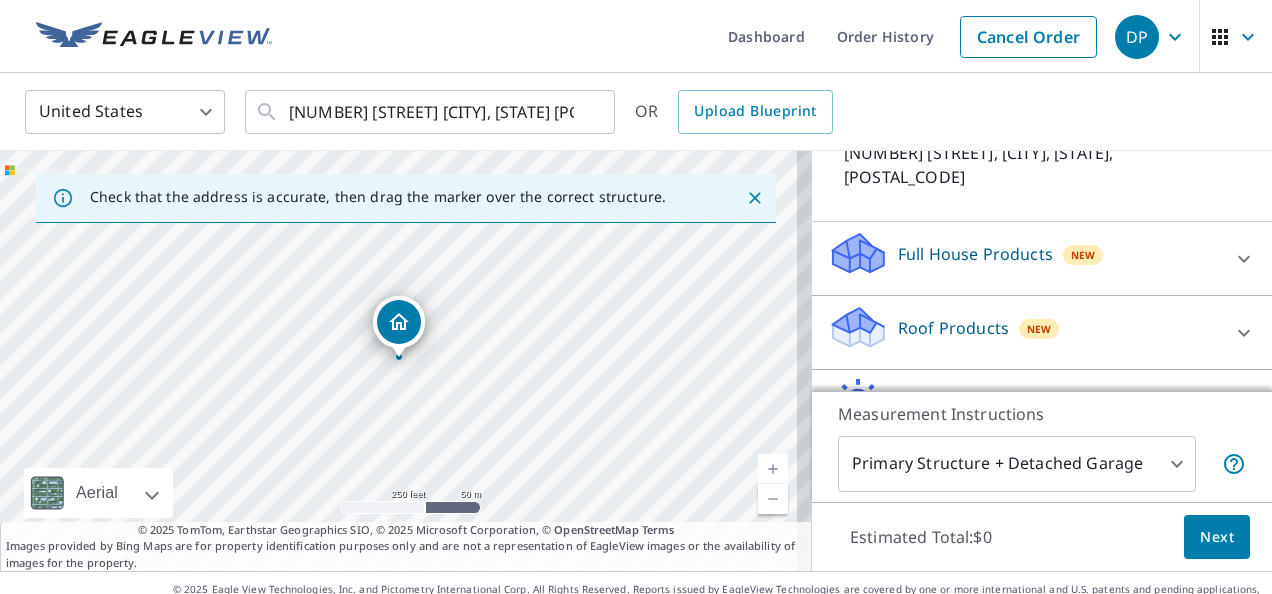 click on "Roof Products New" at bounding box center (1024, 332) 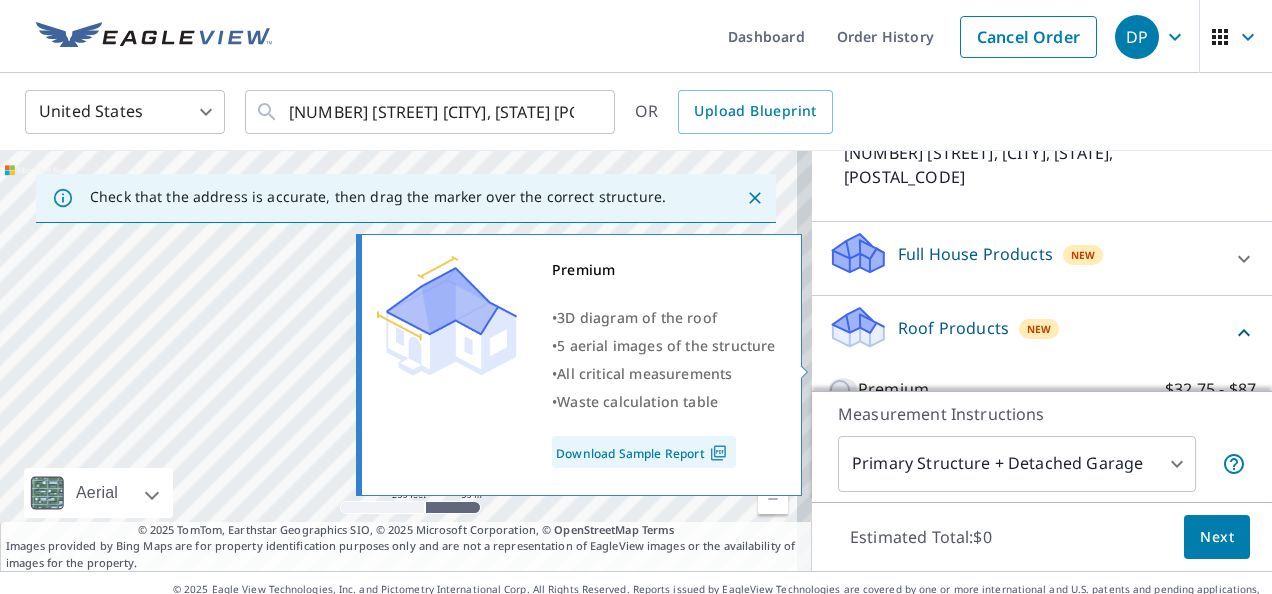 click on "Premium $32.75 - $87" at bounding box center [843, 390] 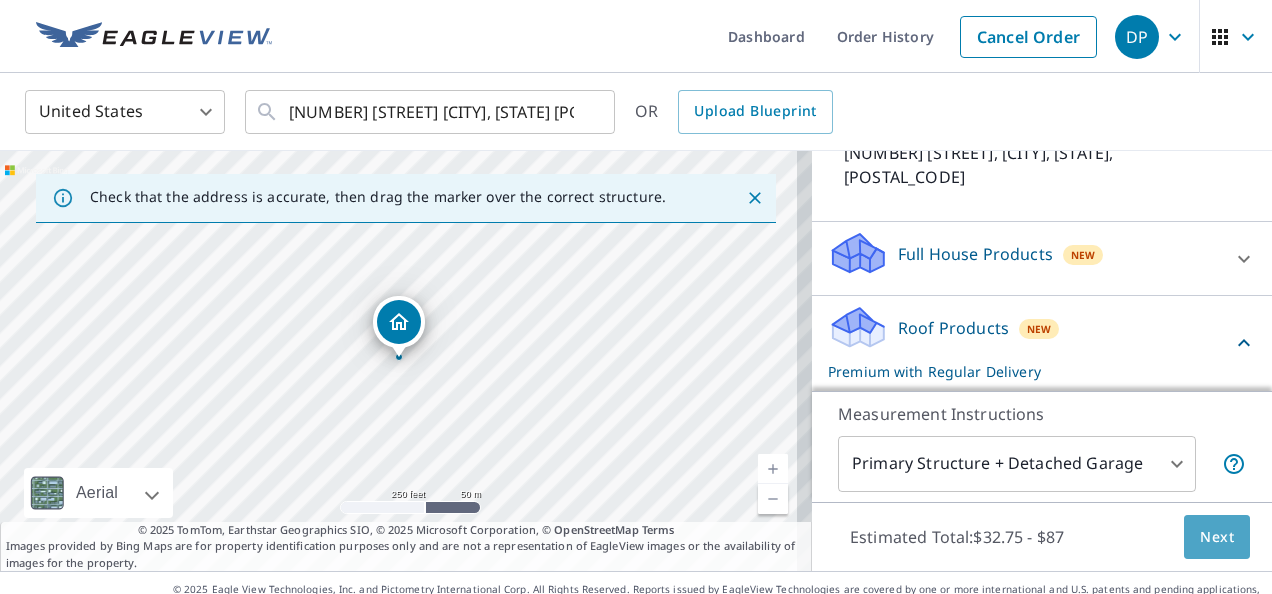 click on "Next" at bounding box center [1217, 537] 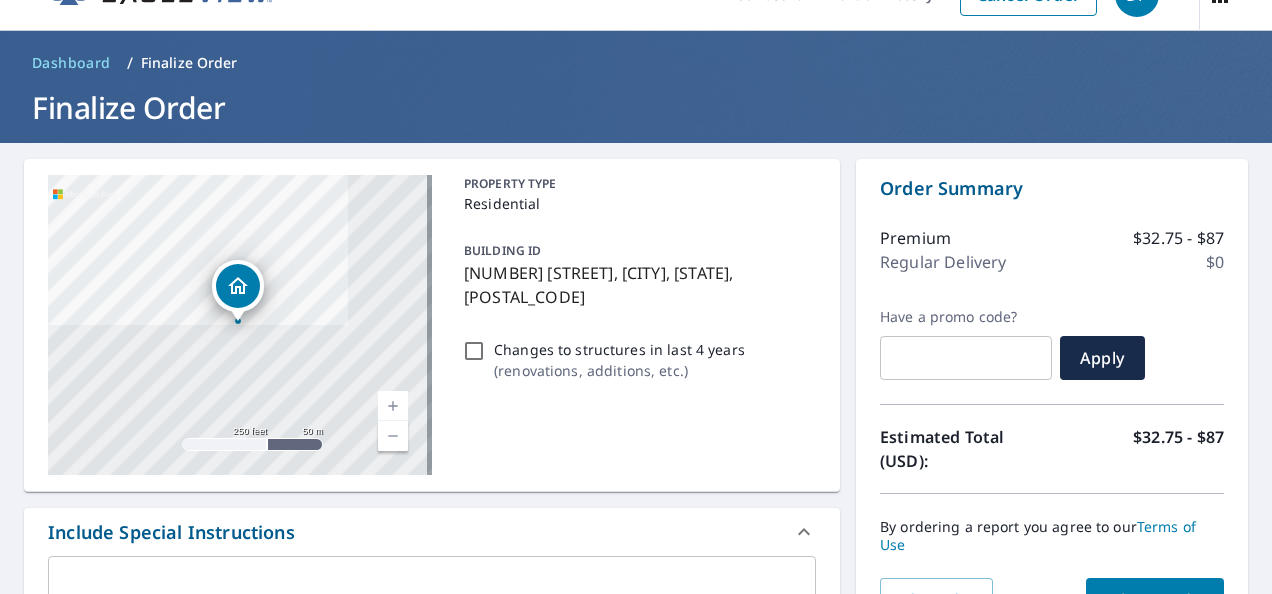 scroll, scrollTop: 60, scrollLeft: 0, axis: vertical 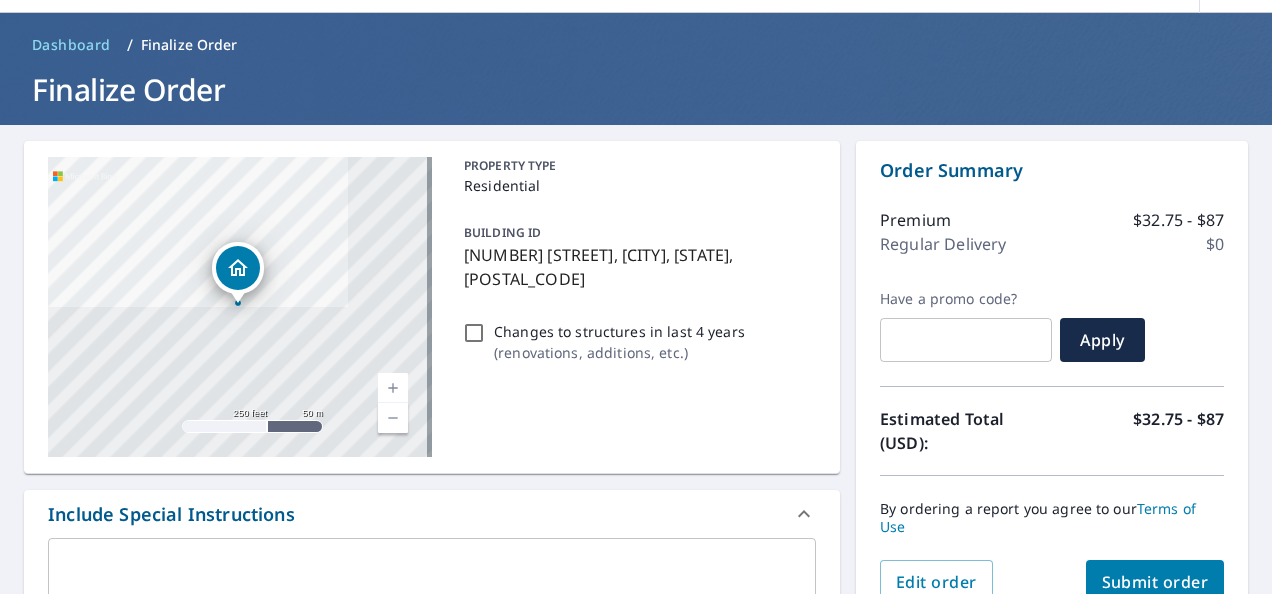 click on "Changes to structures in last 4 years ( renovations, additions, etc. )" at bounding box center [474, 333] 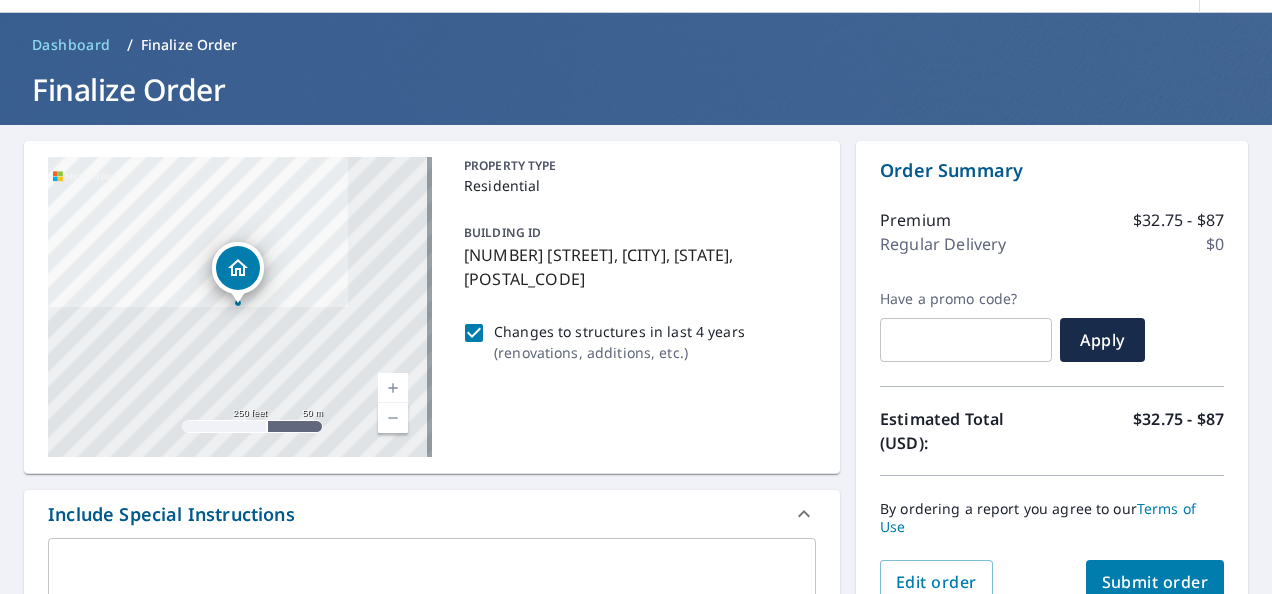 click on "Submit order" at bounding box center (1155, 582) 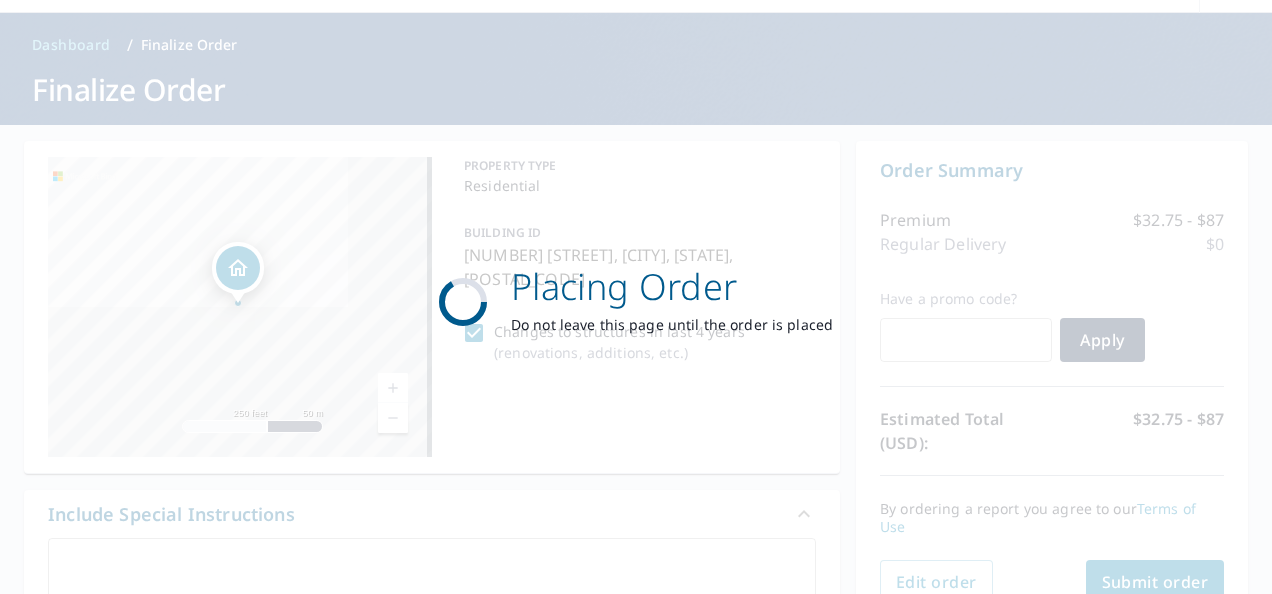 click on "Placing Order Do not leave this page until the order is placed" at bounding box center (636, 297) 